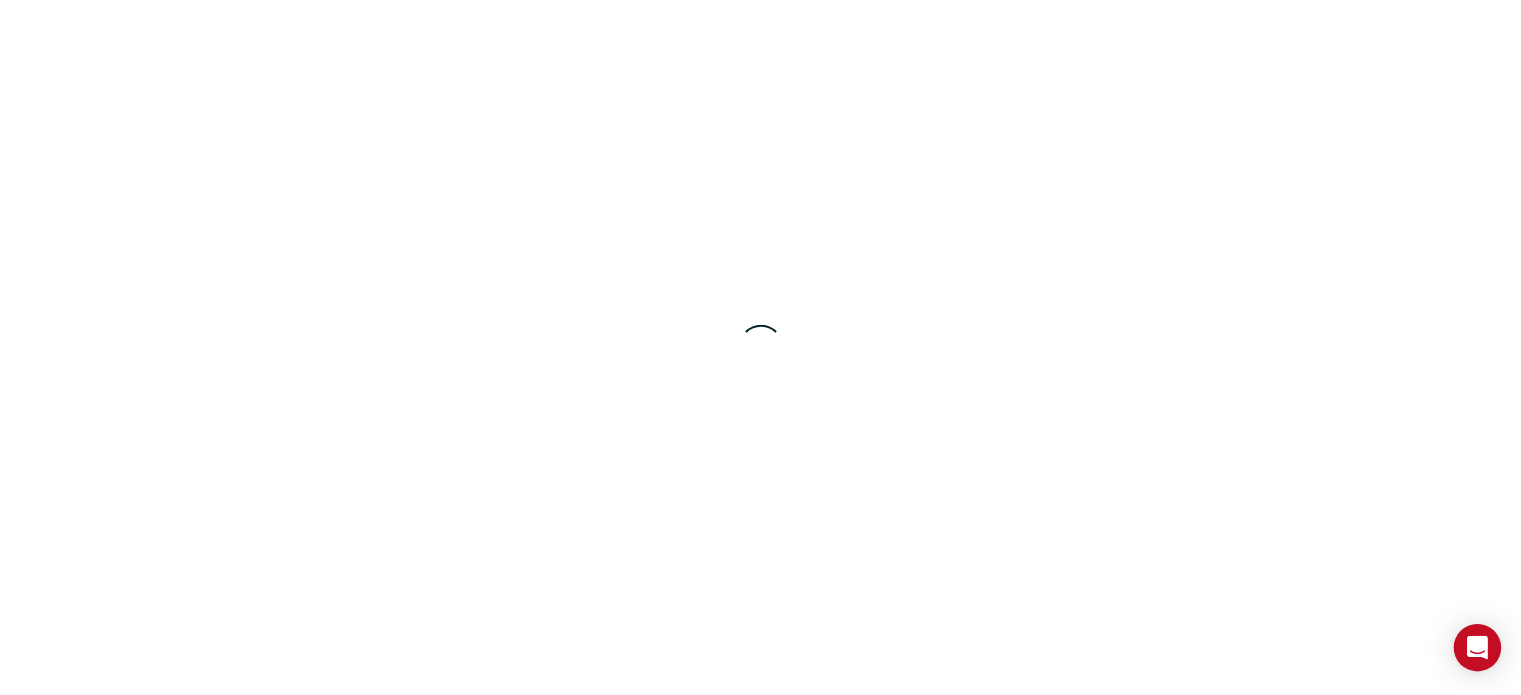 scroll, scrollTop: 0, scrollLeft: 0, axis: both 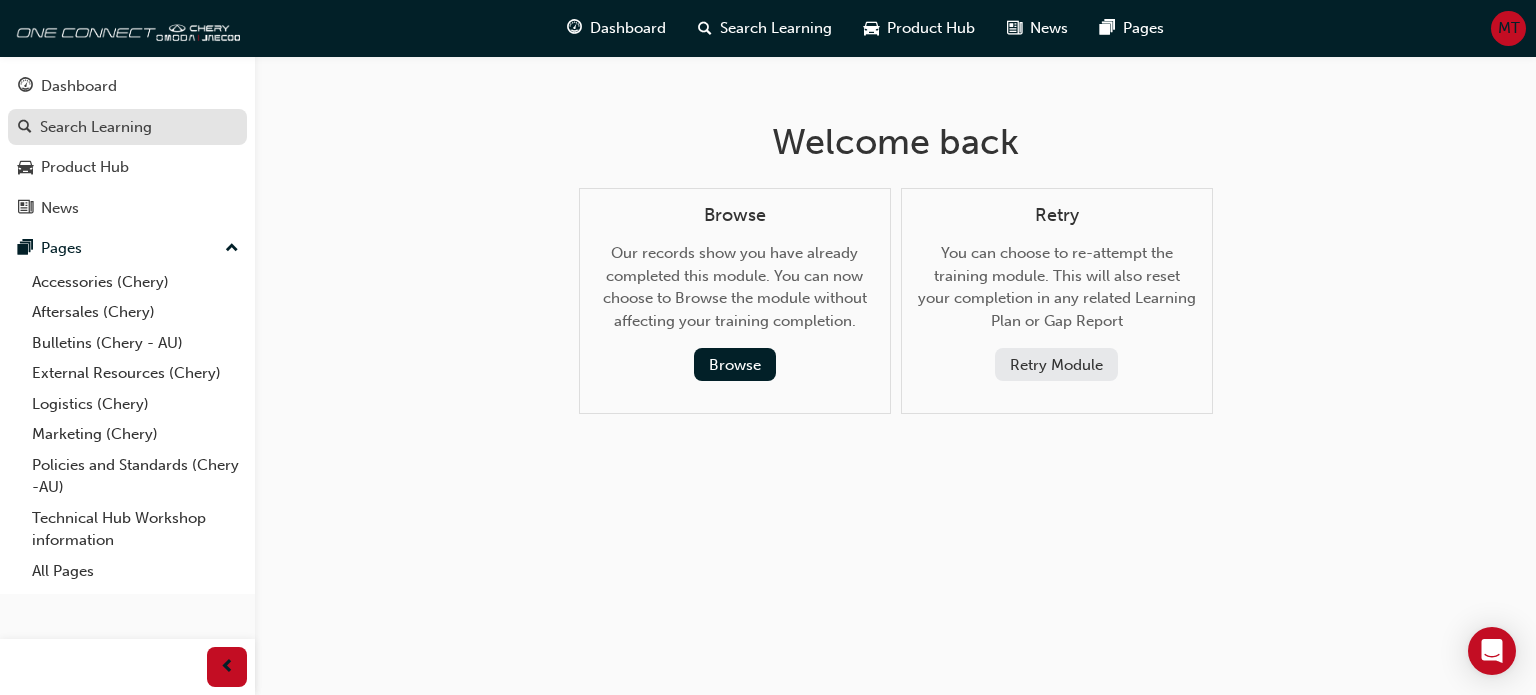click on "Search Learning" at bounding box center [96, 127] 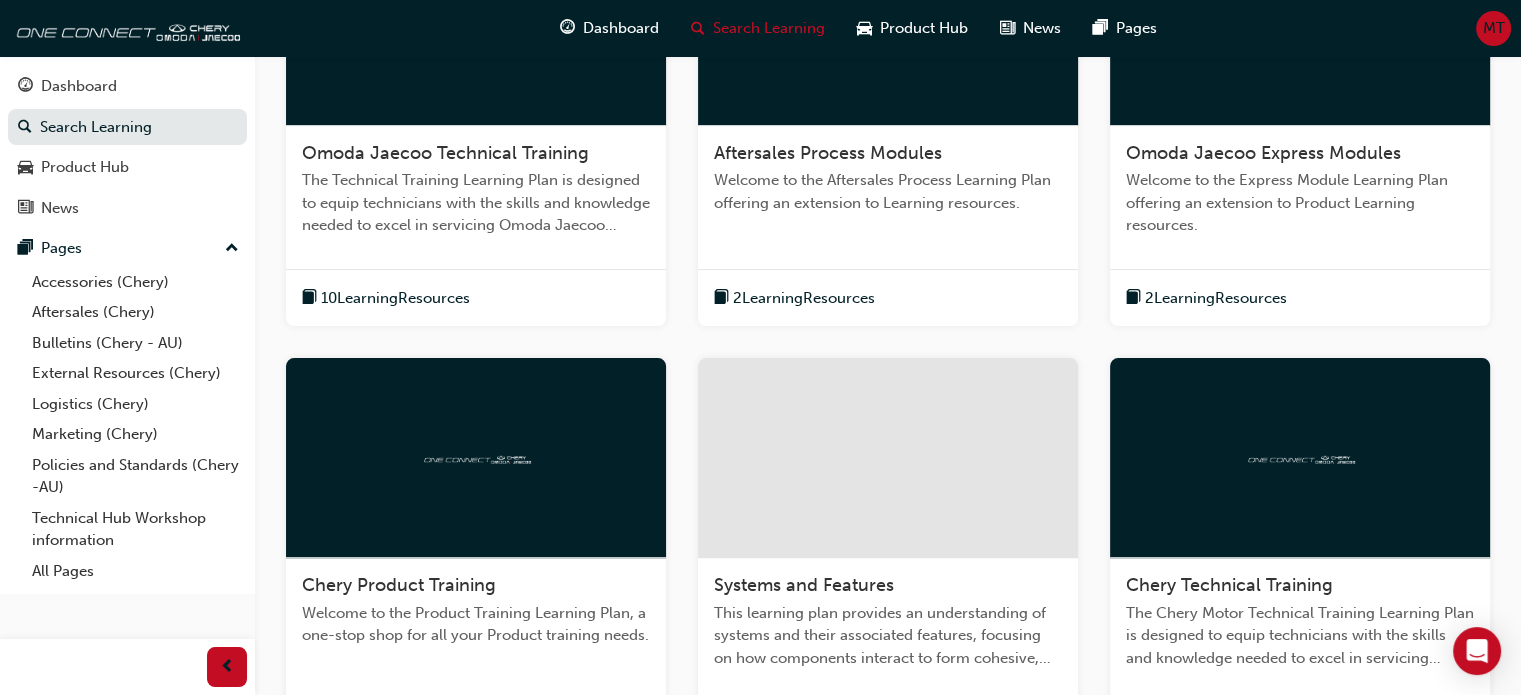scroll, scrollTop: 568, scrollLeft: 0, axis: vertical 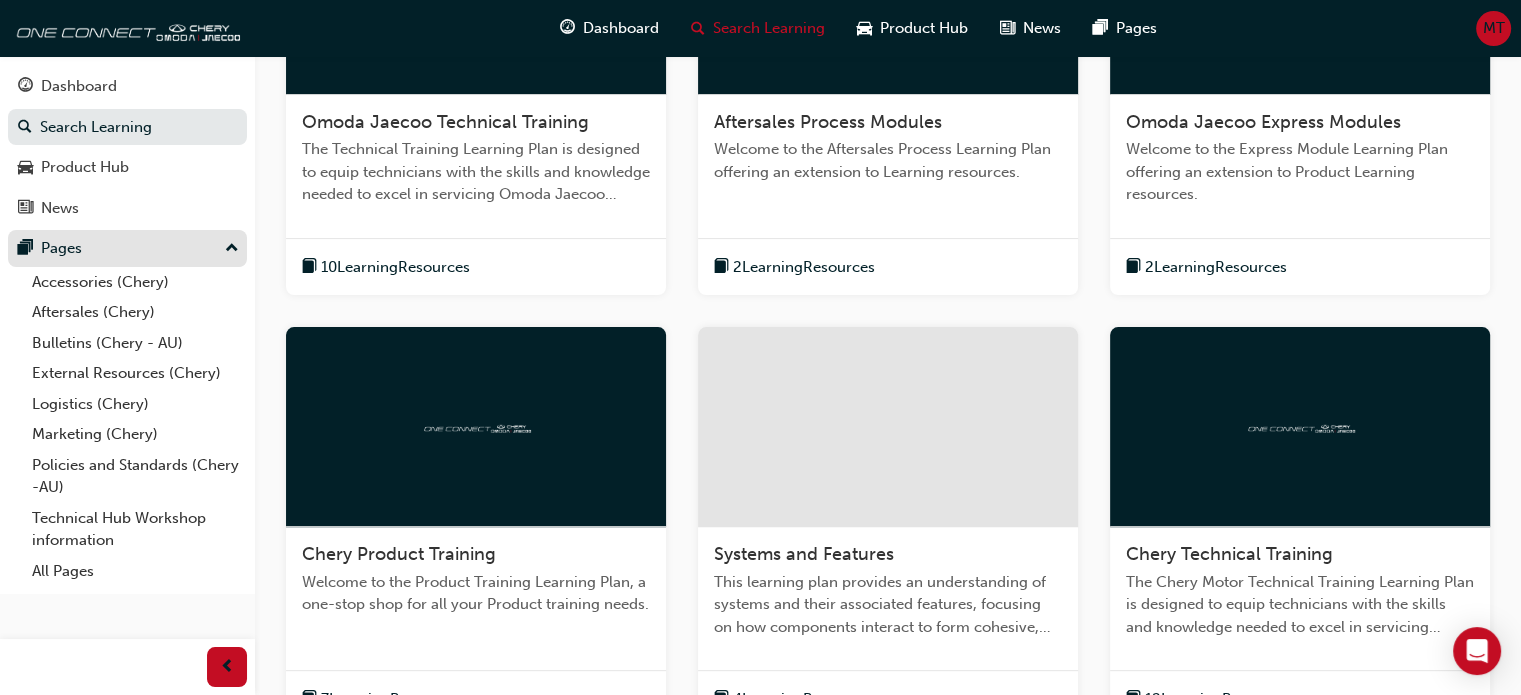 click on "Pages" at bounding box center (127, 248) 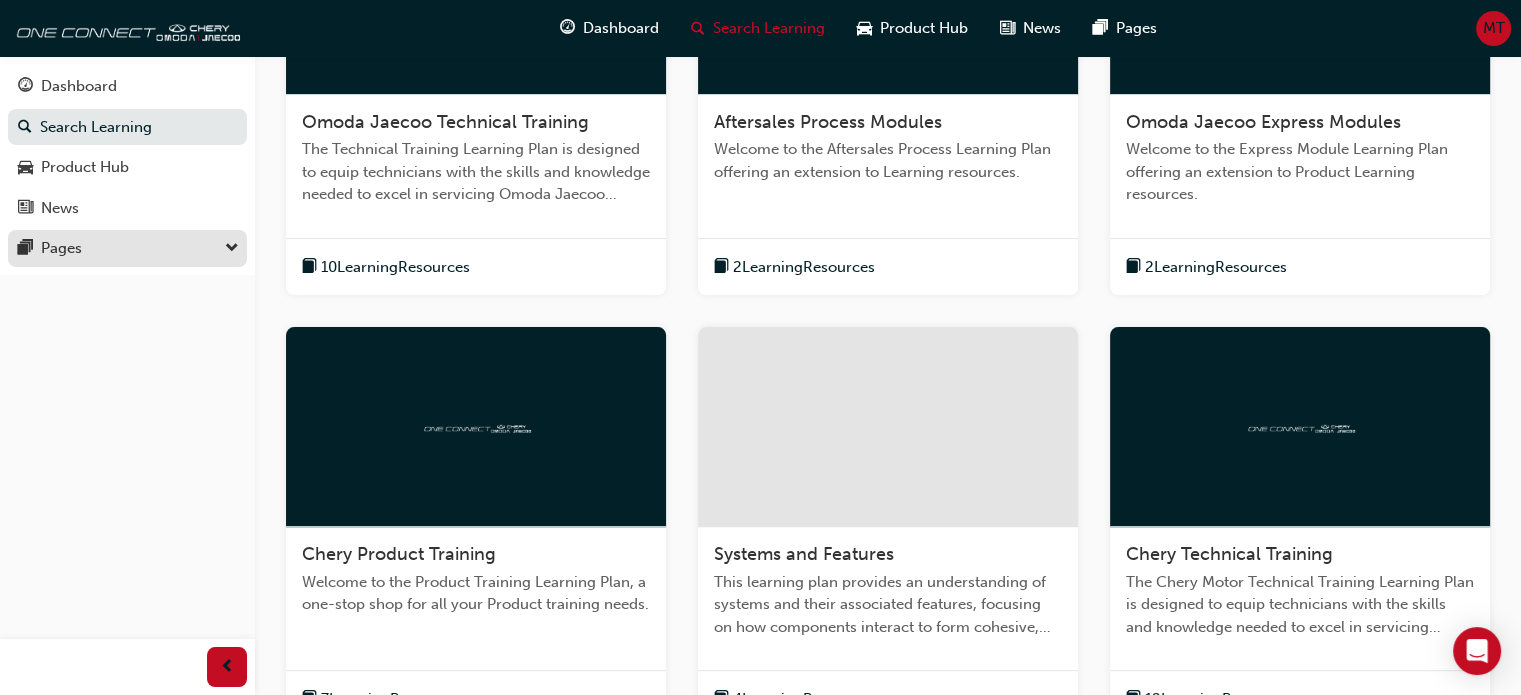 click on "Pages" at bounding box center (127, 248) 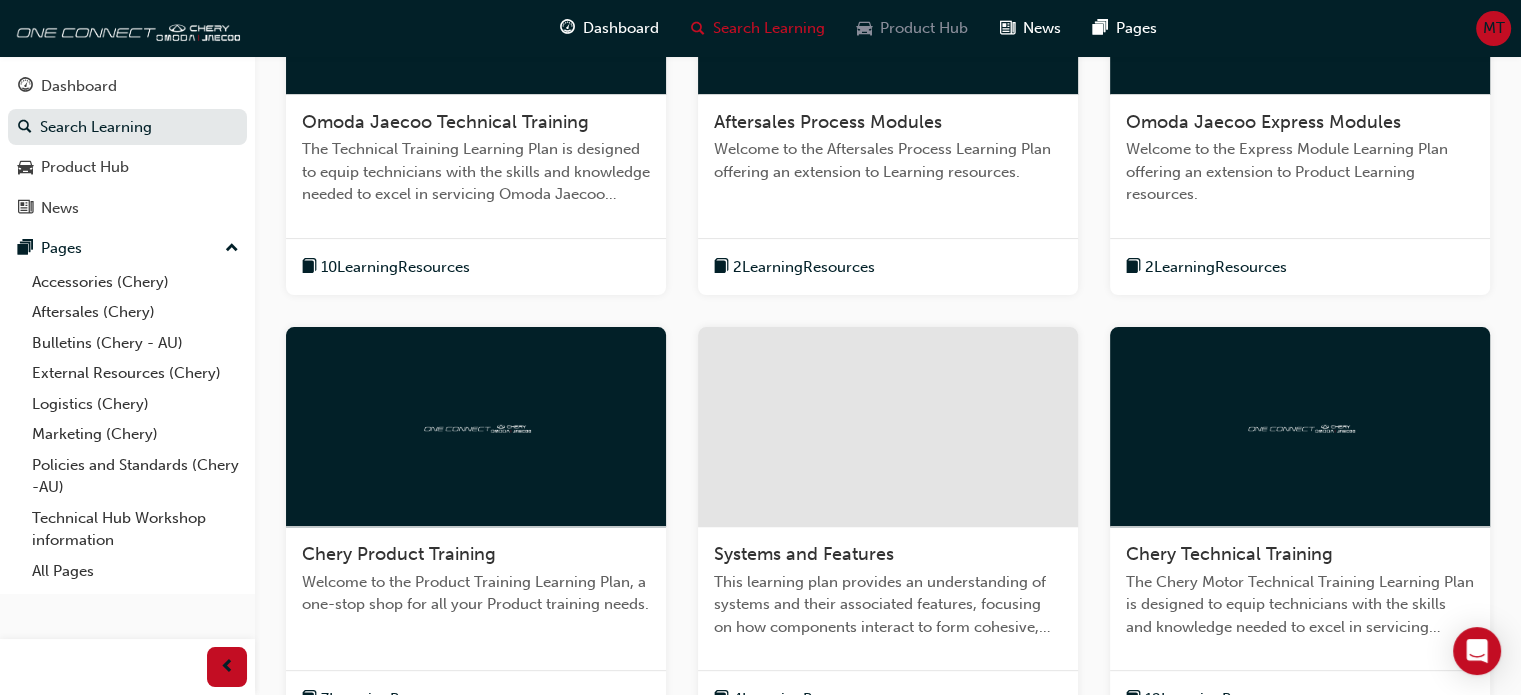 click on "Product Hub" at bounding box center [924, 28] 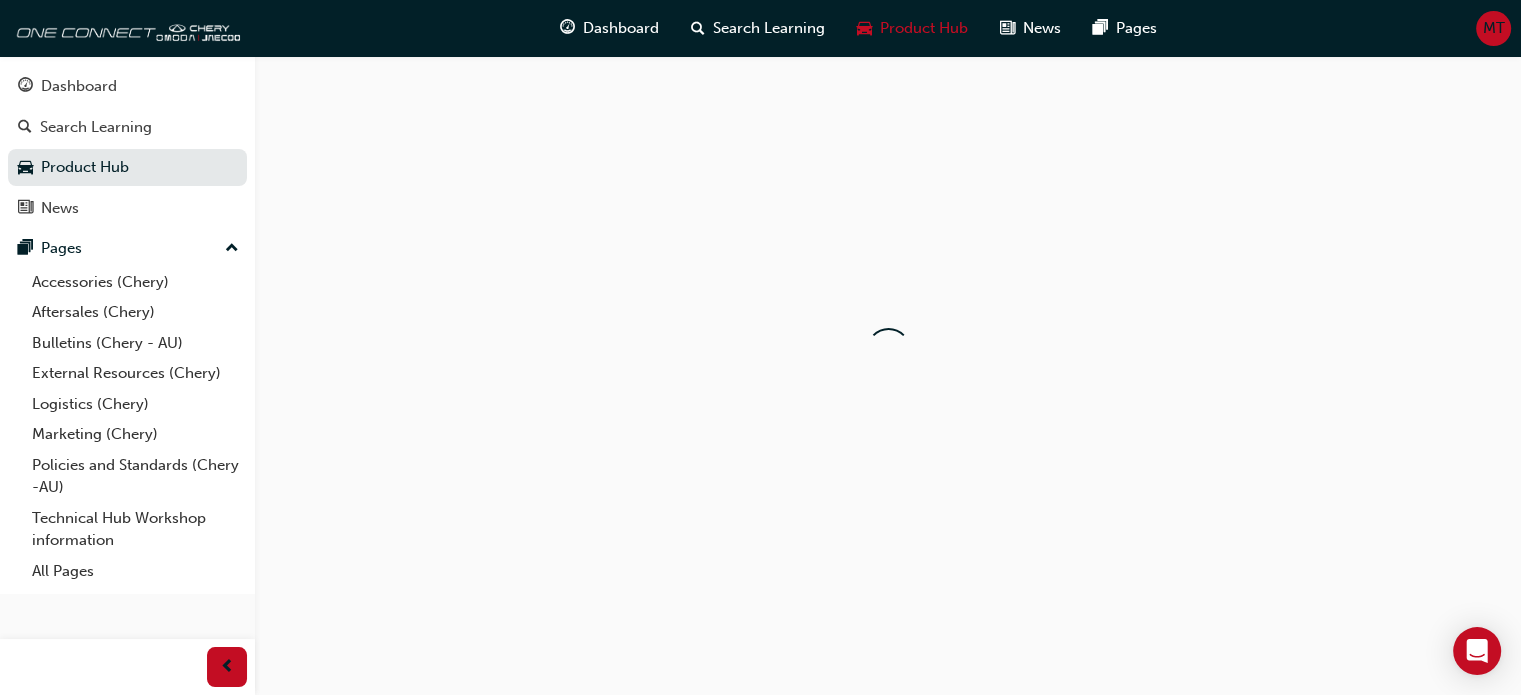 scroll, scrollTop: 0, scrollLeft: 0, axis: both 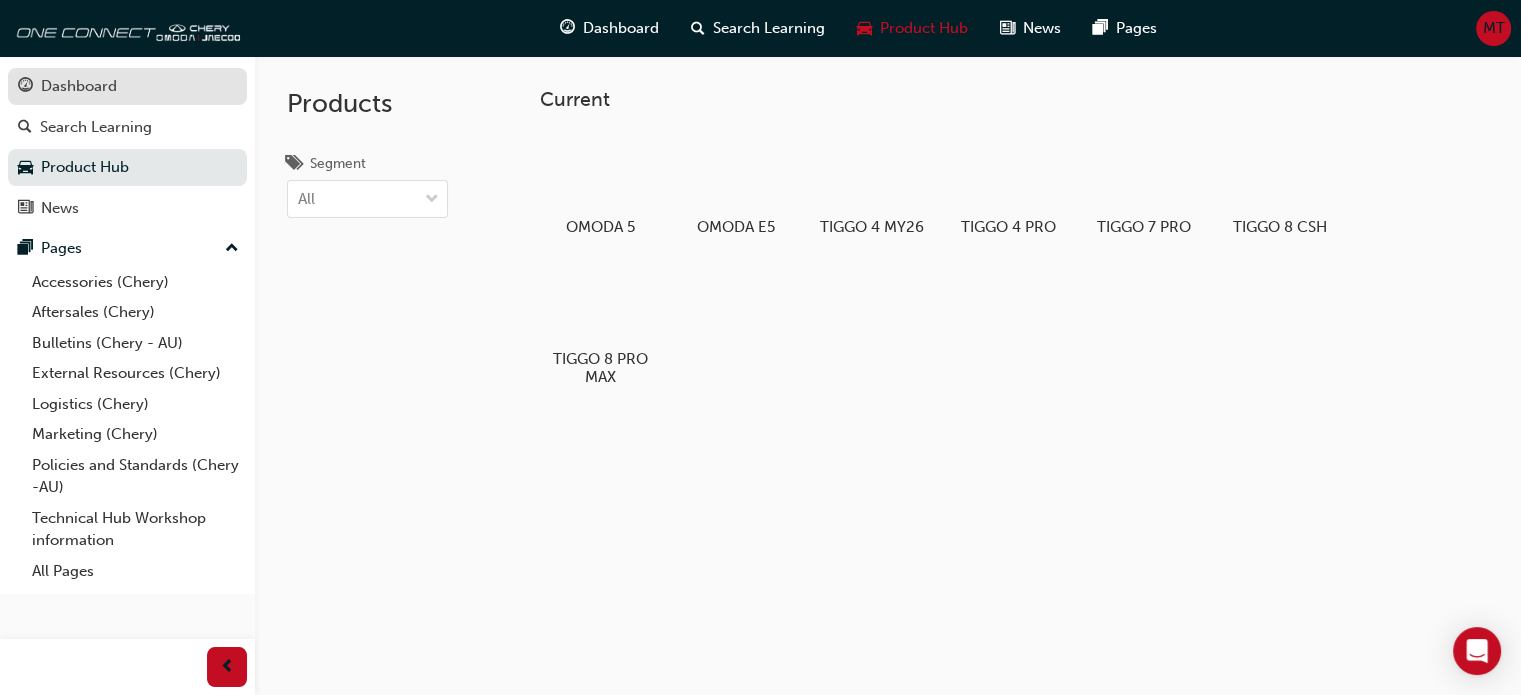 click on "Dashboard" at bounding box center (127, 86) 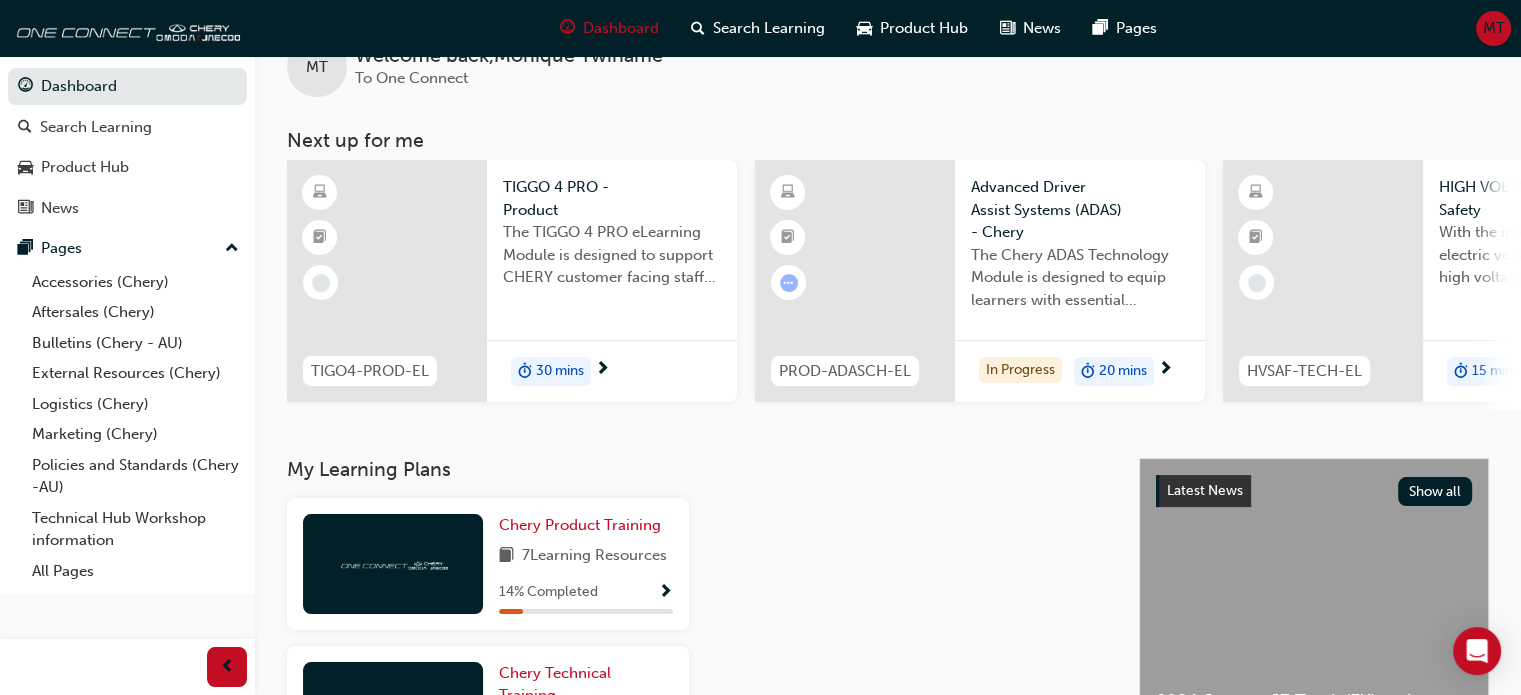 scroll, scrollTop: 94, scrollLeft: 0, axis: vertical 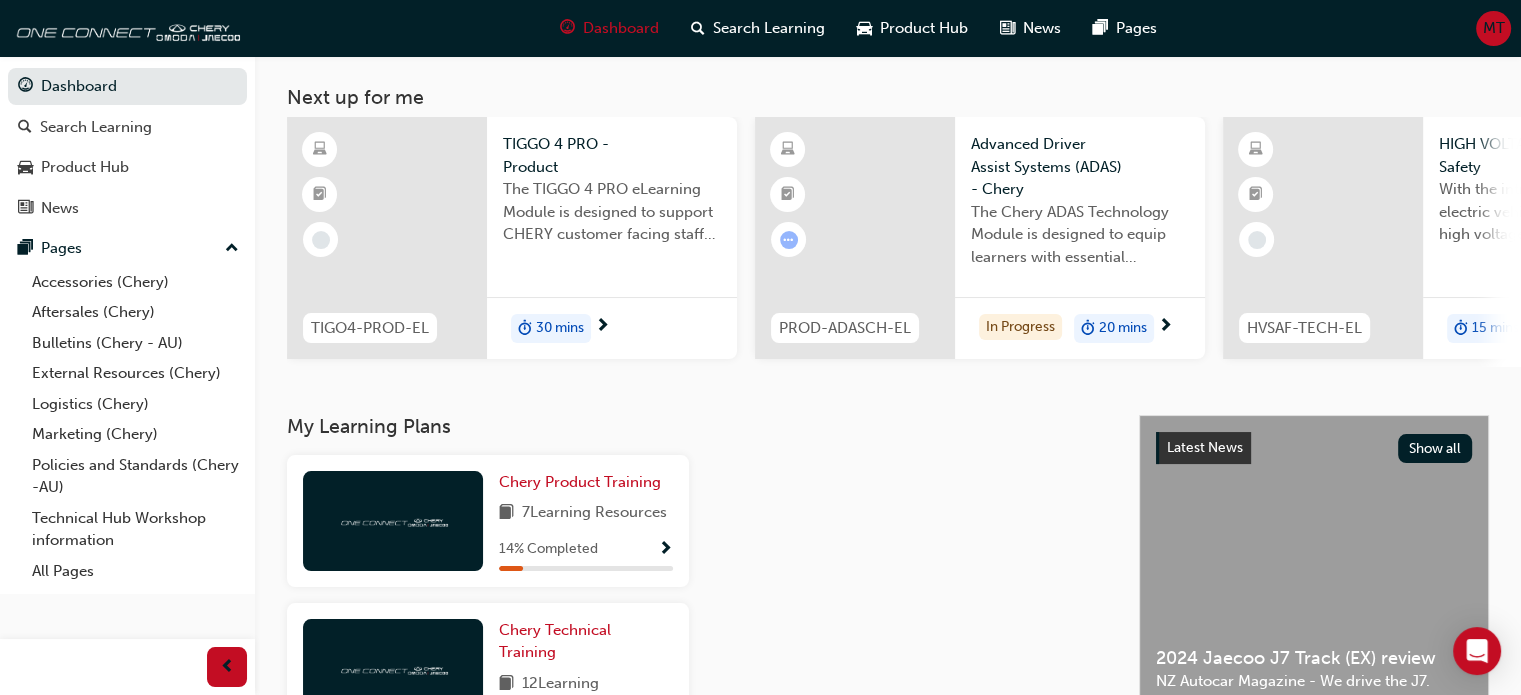 click on "The Chery ADAS Technology Module is designed to equip learners with essential knowledge about cutting-edge Advanced Driver Assistance Systems (ADAS)." at bounding box center [1080, 241] 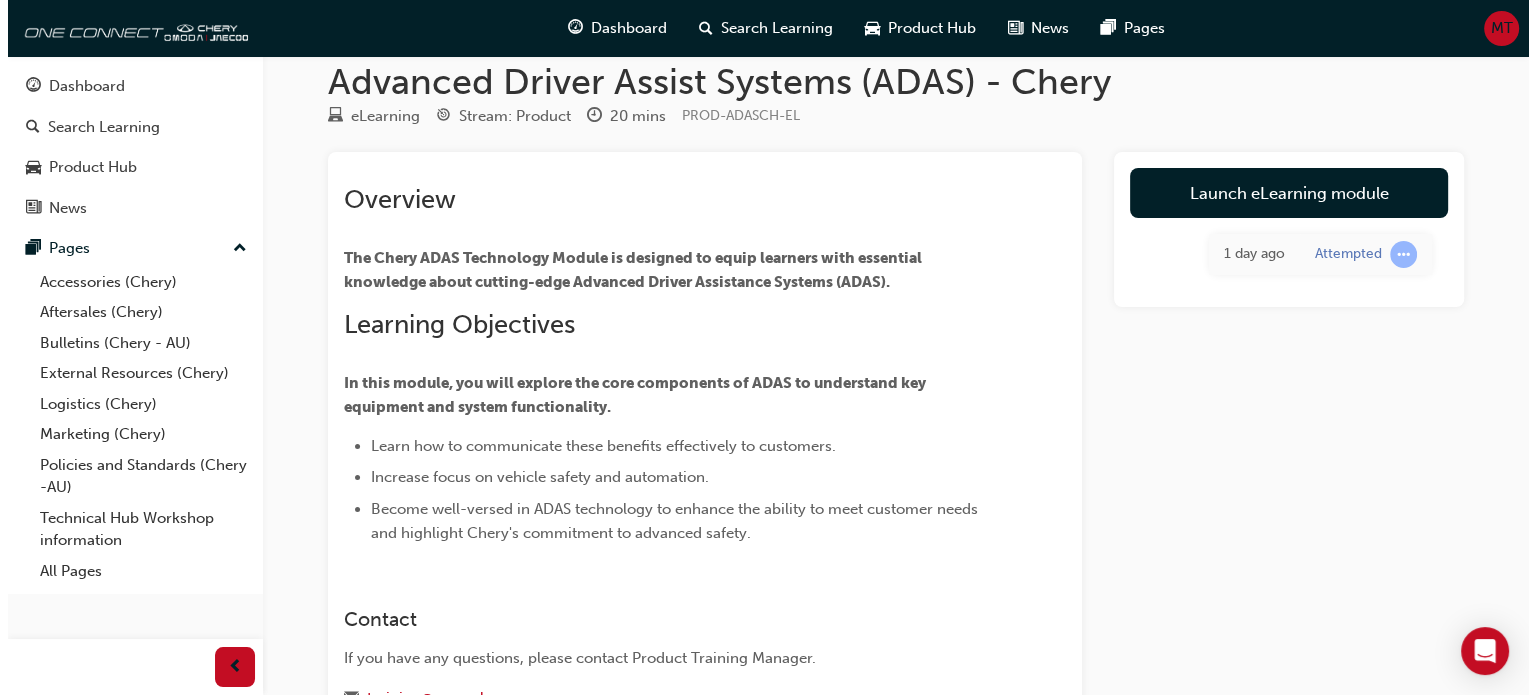 scroll, scrollTop: 0, scrollLeft: 0, axis: both 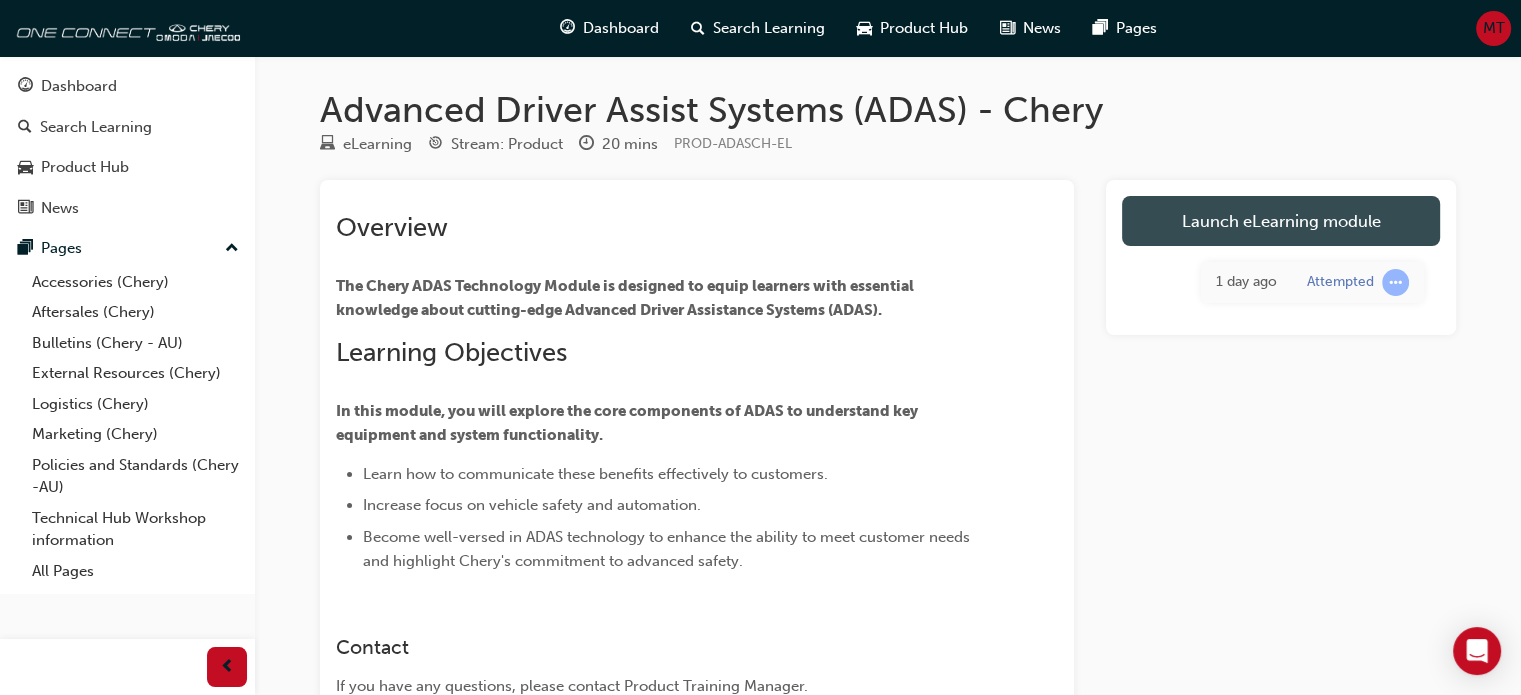 click on "Launch eLearning module" at bounding box center [1281, 221] 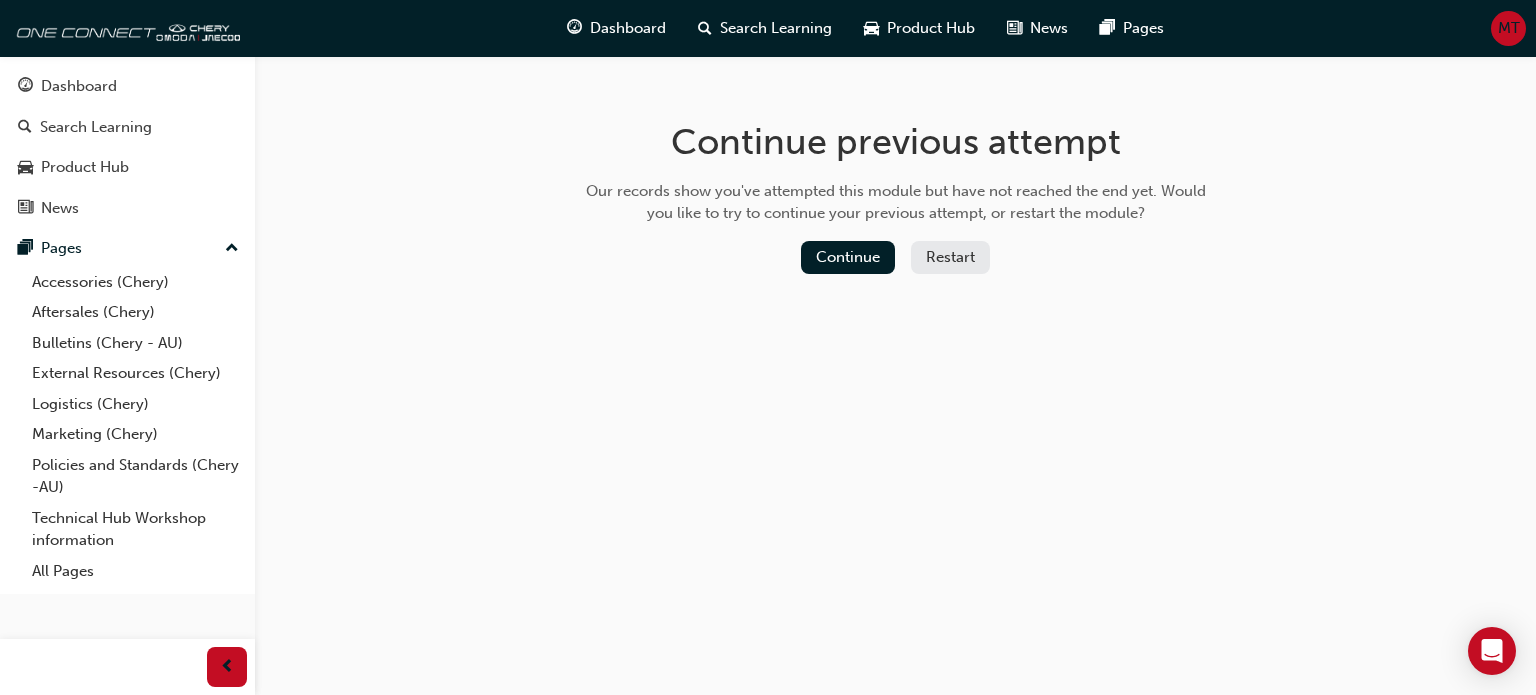 click on "Restart" at bounding box center [950, 257] 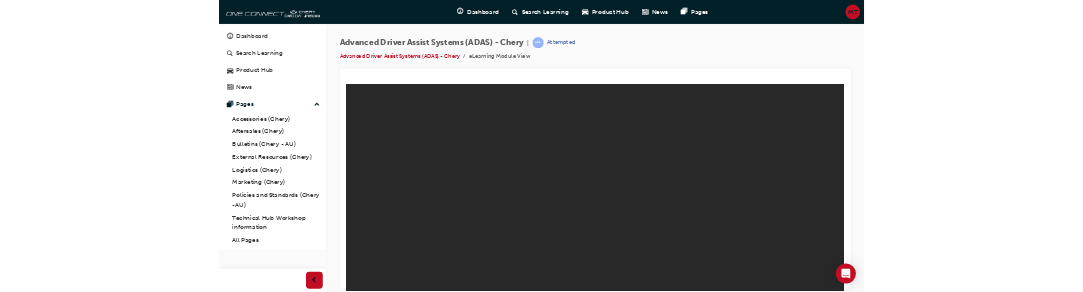 scroll, scrollTop: 0, scrollLeft: 0, axis: both 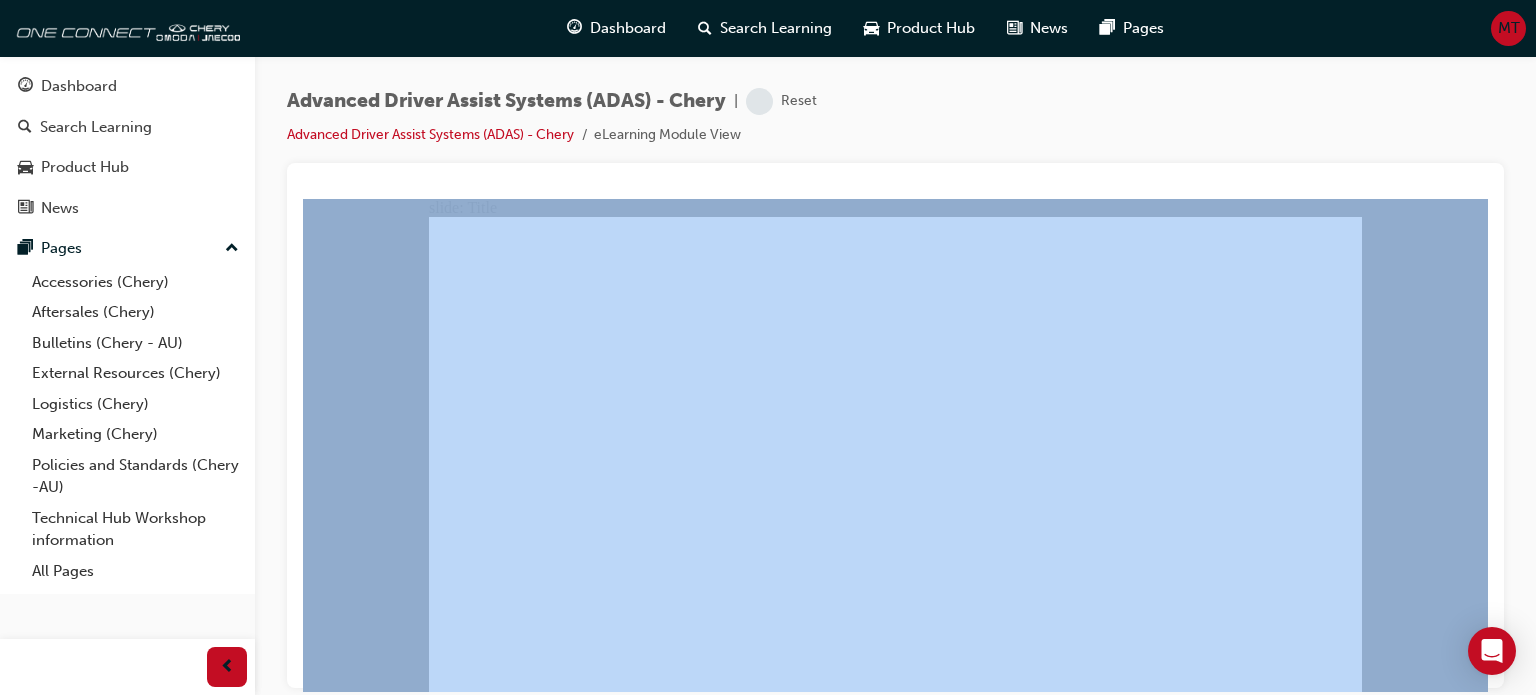 drag, startPoint x: 1535, startPoint y: 132, endPoint x: 1535, endPoint y: 238, distance: 106 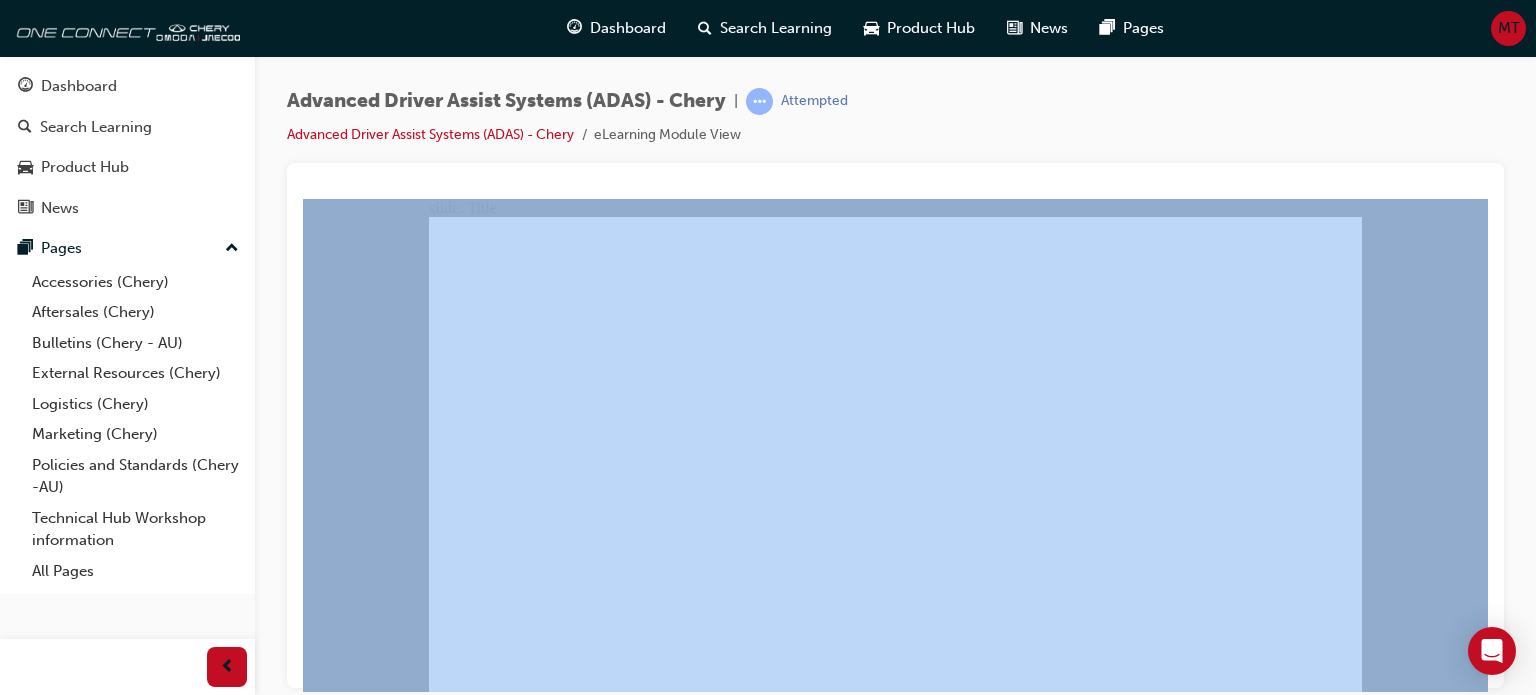 click on "Advanced Driver Assist Systems (ADAS) - Chery | Attempted Advanced Driver Assist Systems (ADAS) - Chery eLearning Module View" at bounding box center (895, 350) 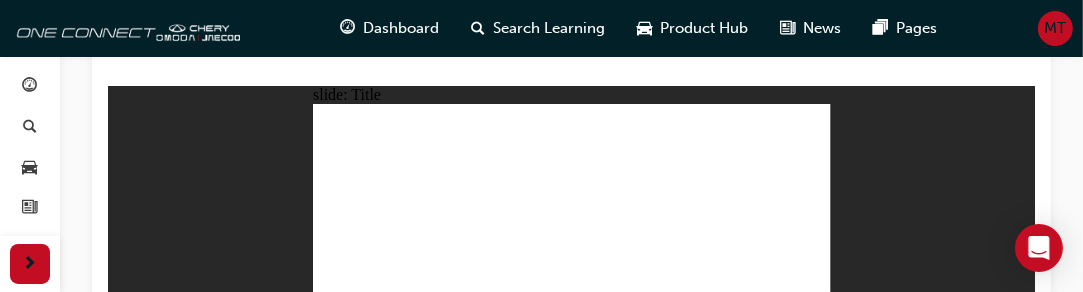 scroll, scrollTop: 210, scrollLeft: 0, axis: vertical 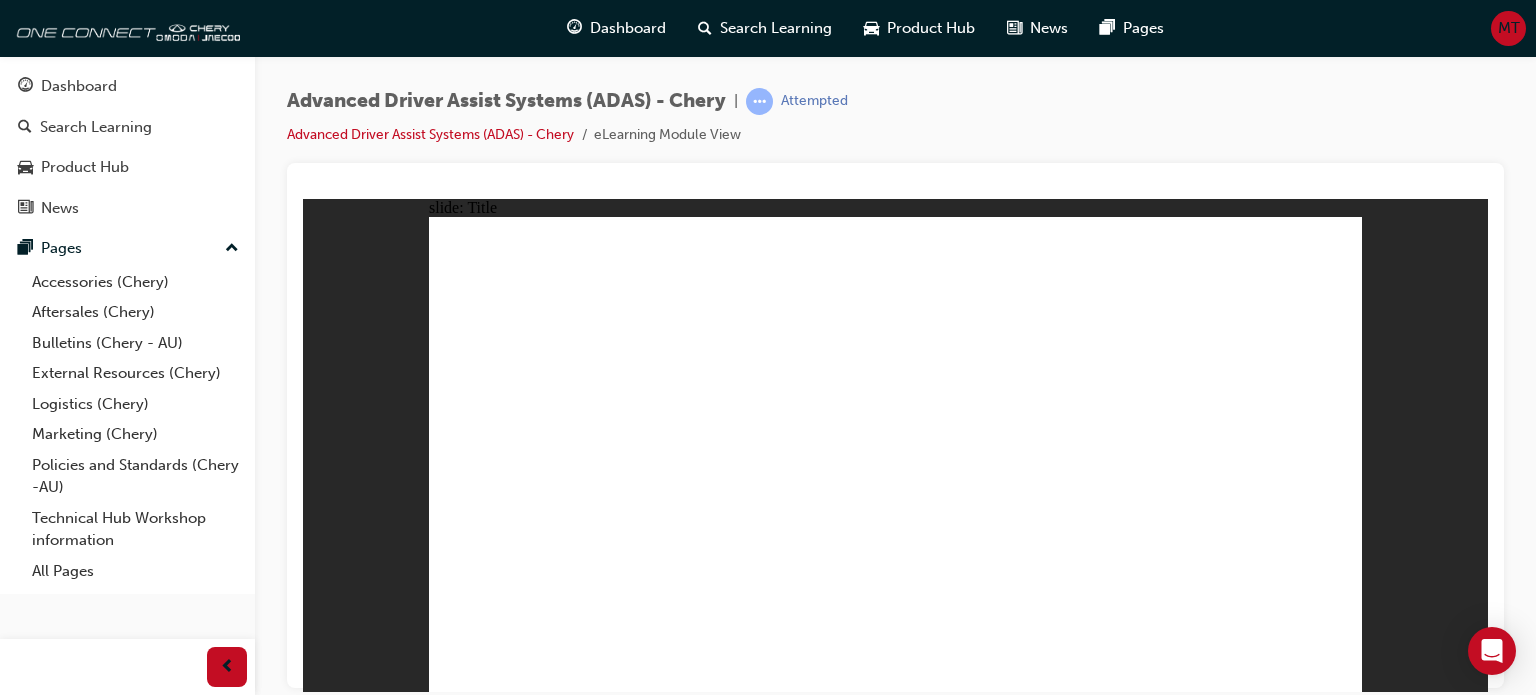 click 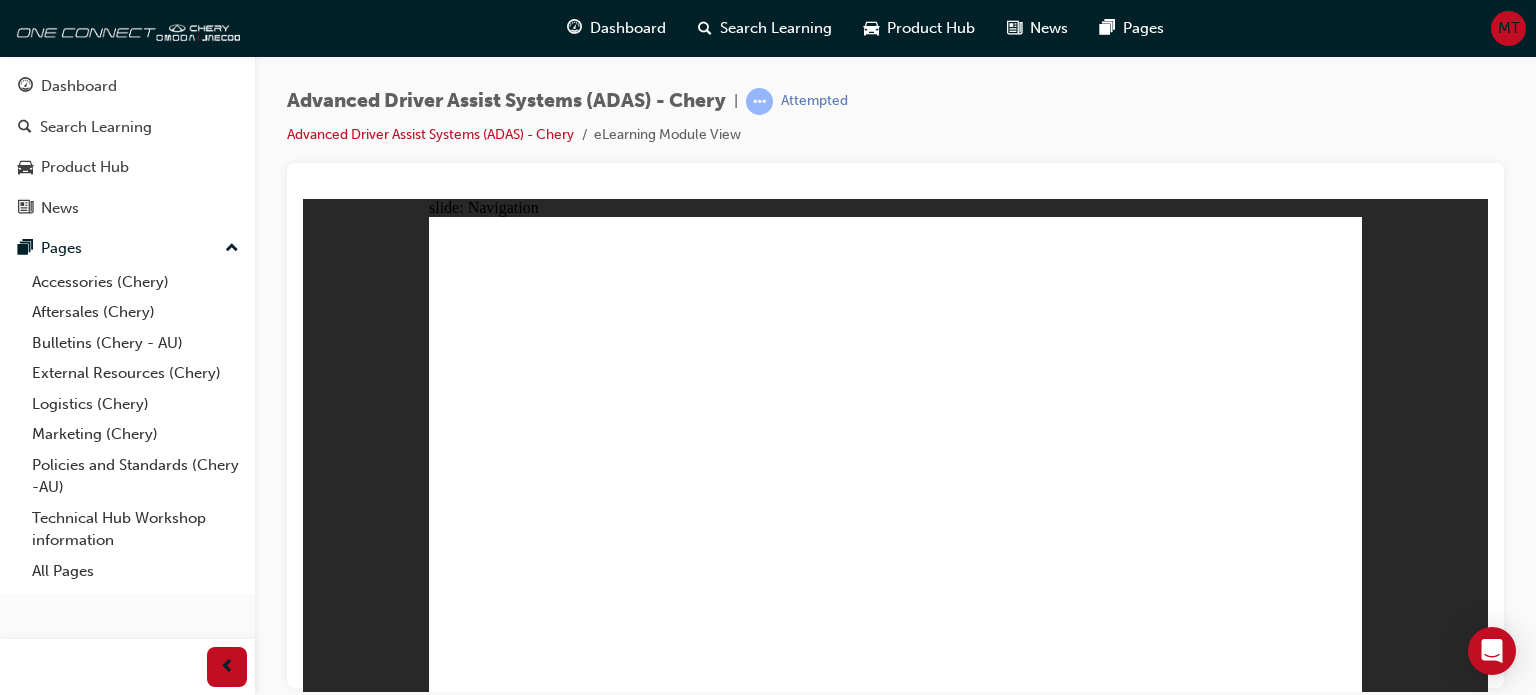 click 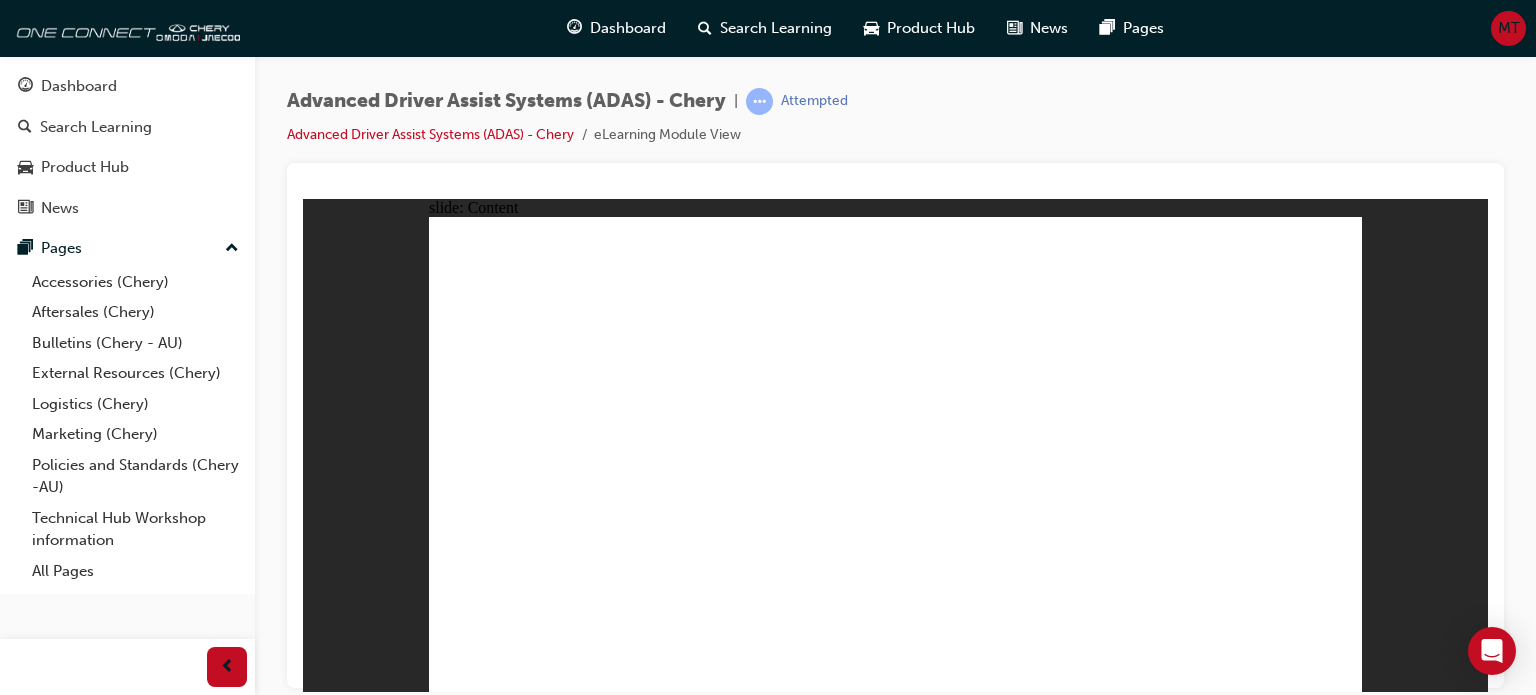 click 